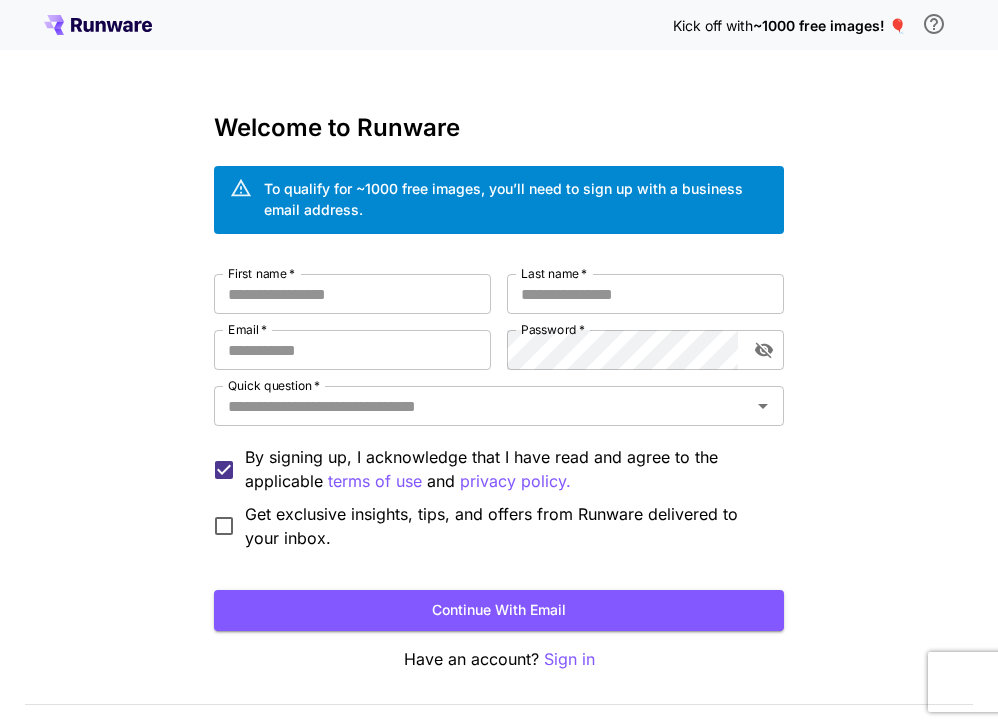 scroll, scrollTop: 0, scrollLeft: 0, axis: both 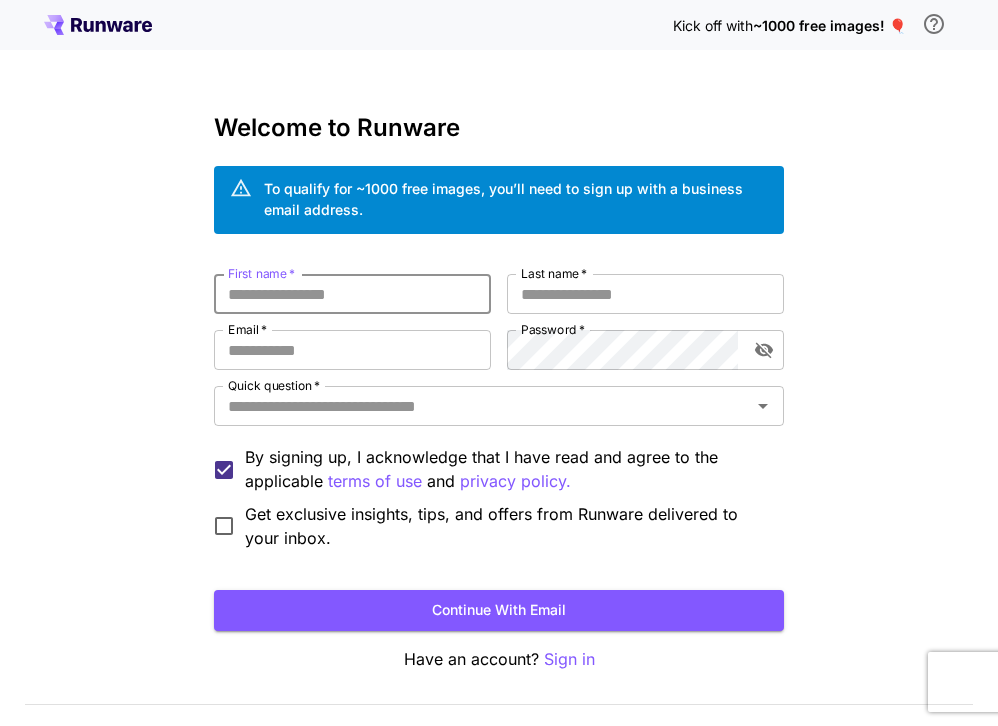 click on "First name   *" at bounding box center [352, 294] 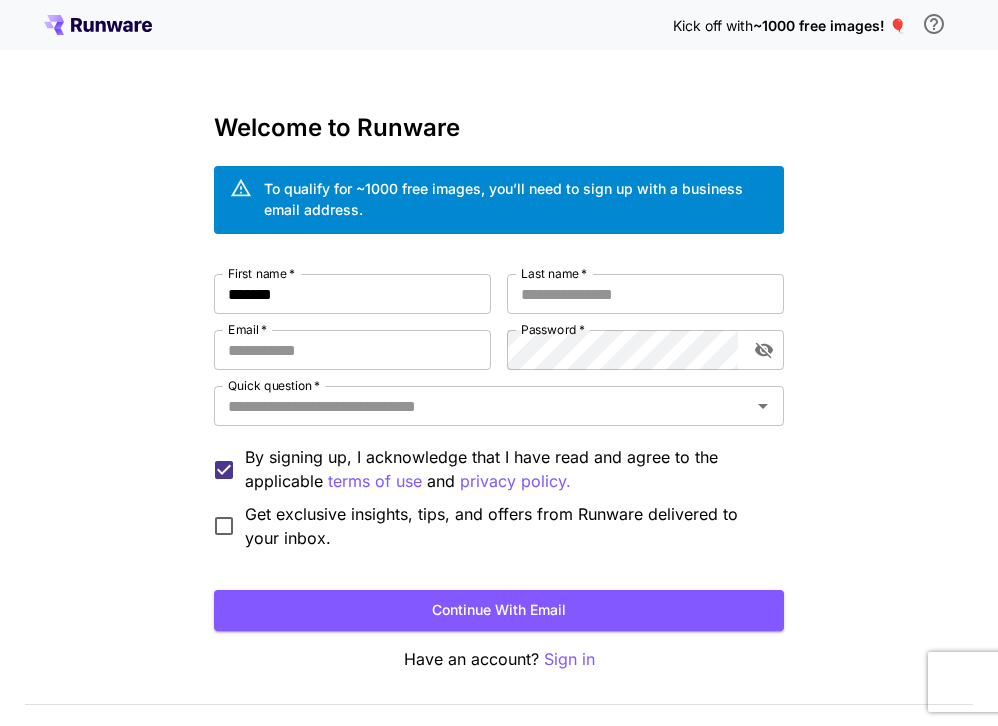click on "Welcome to Runware To qualify for ~1000 free images, you’ll need to sign up with a business email address. First name   * [LAST] First name   * Last name   * [LAST] Last name   * Email   * [EMAIL] Email   * Password   * Password   * Quick question   * Quick question   * By signing up, I acknowledge that I have read and agree to the applicable terms of use and privacy policy. Get exclusive insights, tips, and offers from Runware delivered to your inbox. Continue with email Have an account? Sign in" at bounding box center [499, 393] 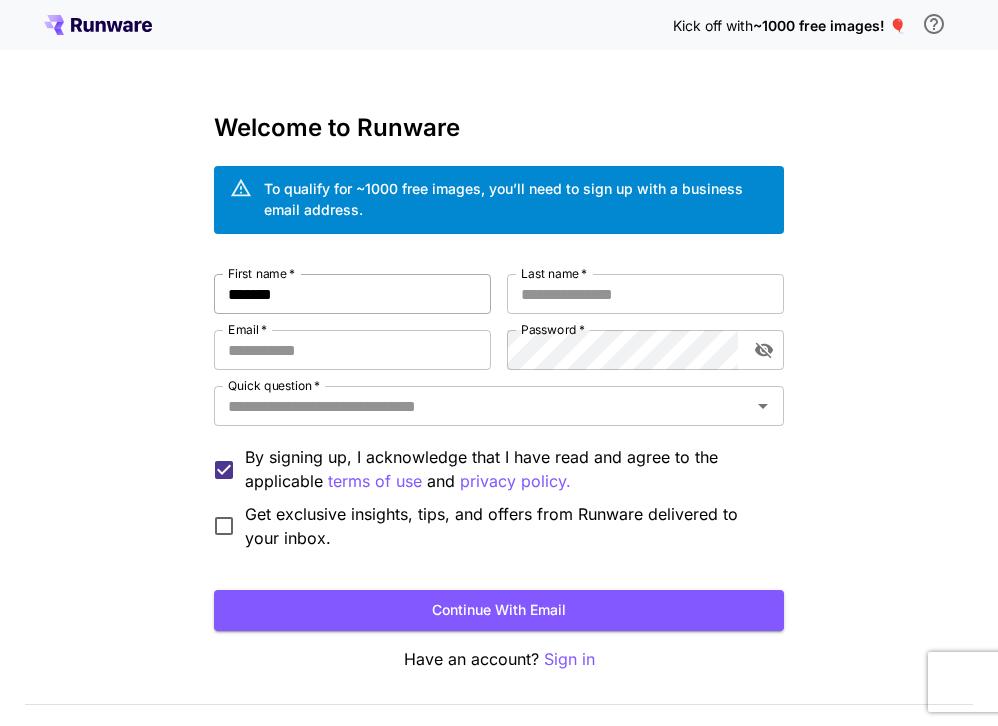click on "*******" at bounding box center [352, 294] 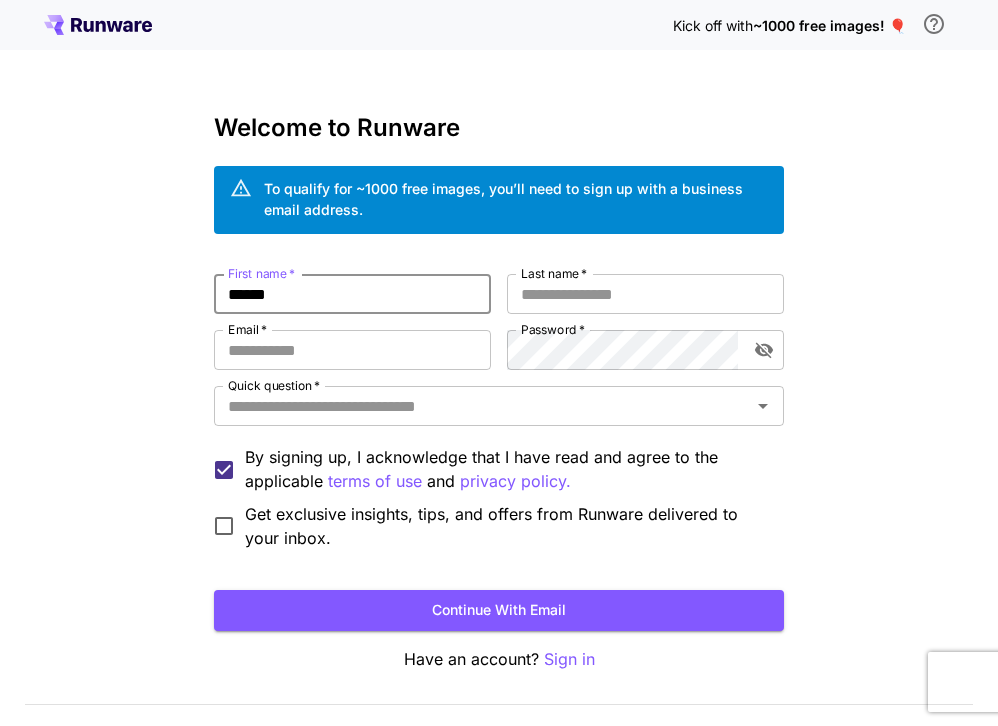type on "******" 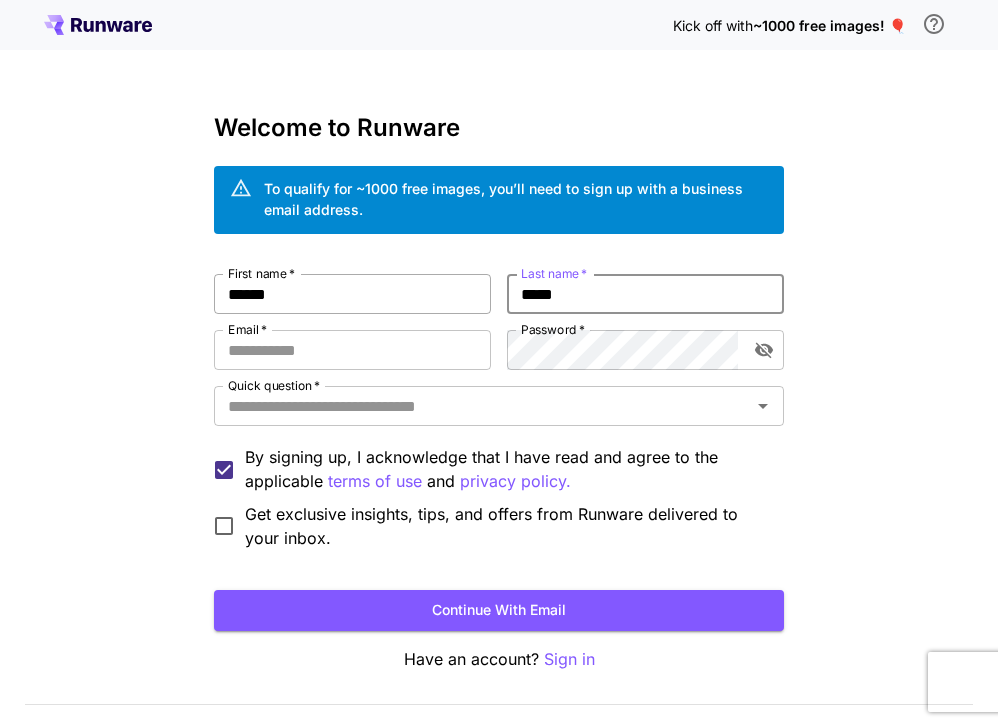 type on "*****" 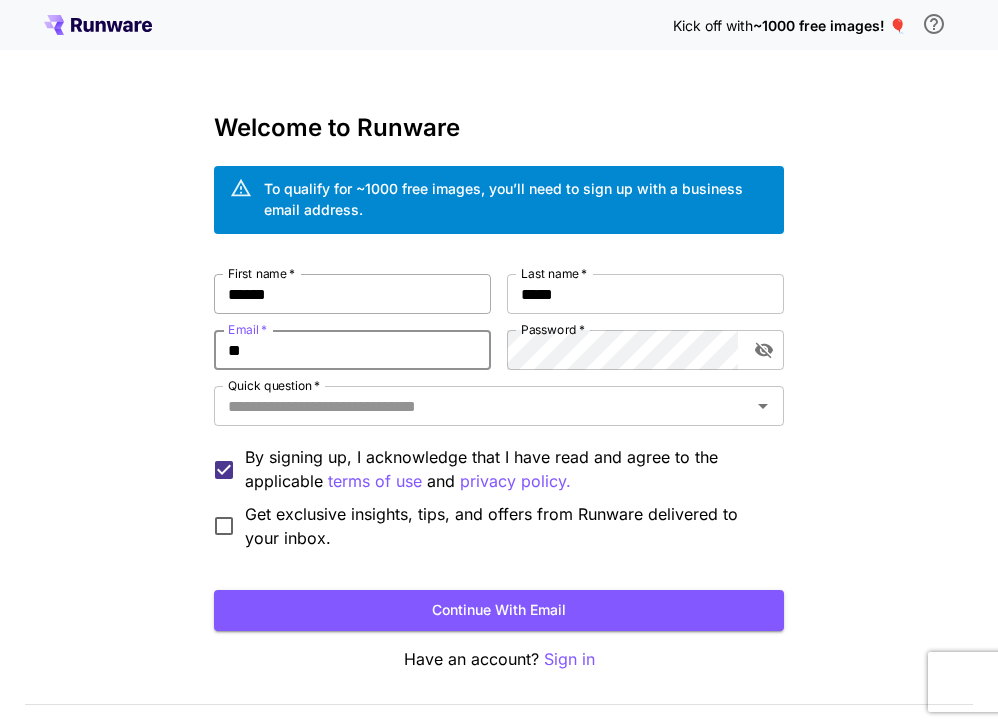 type on "*" 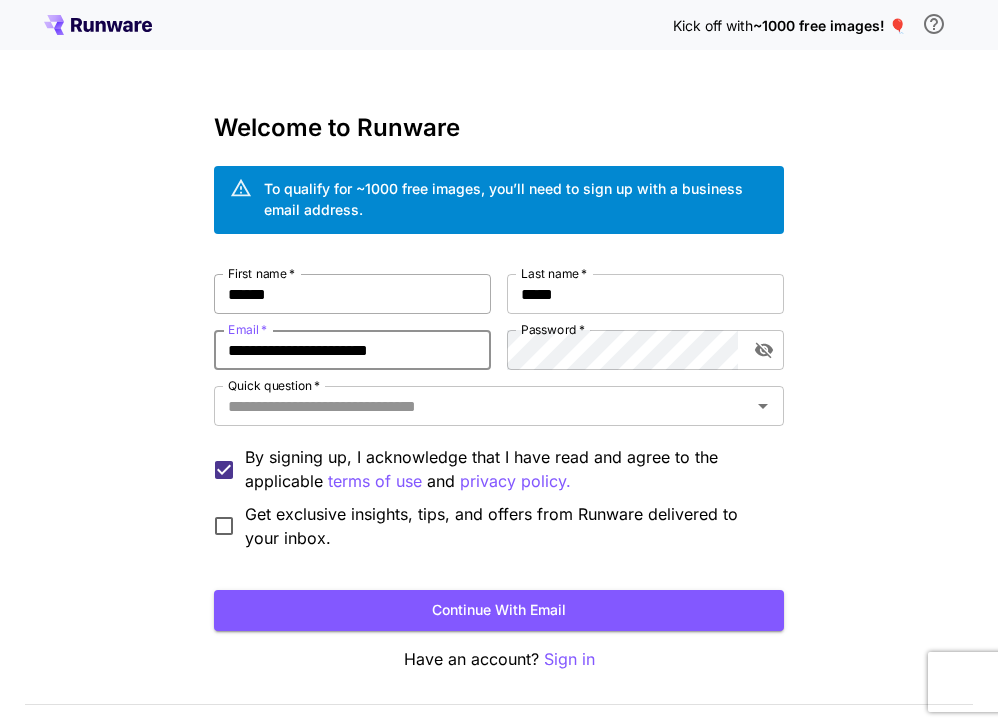 type on "**********" 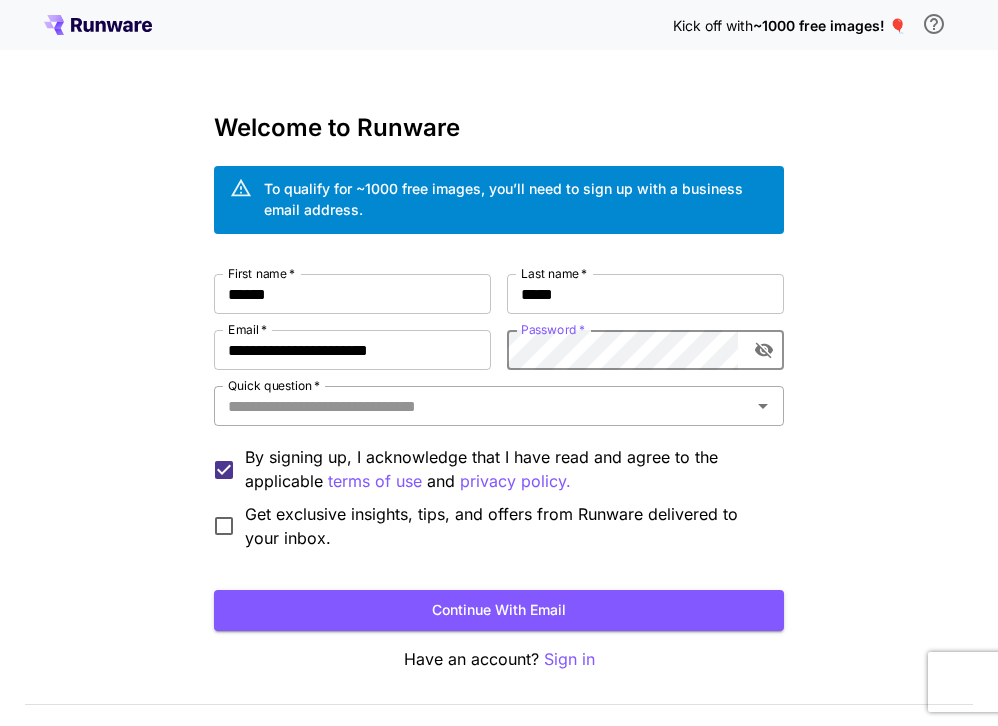 click on "Quick question   *" at bounding box center (499, 406) 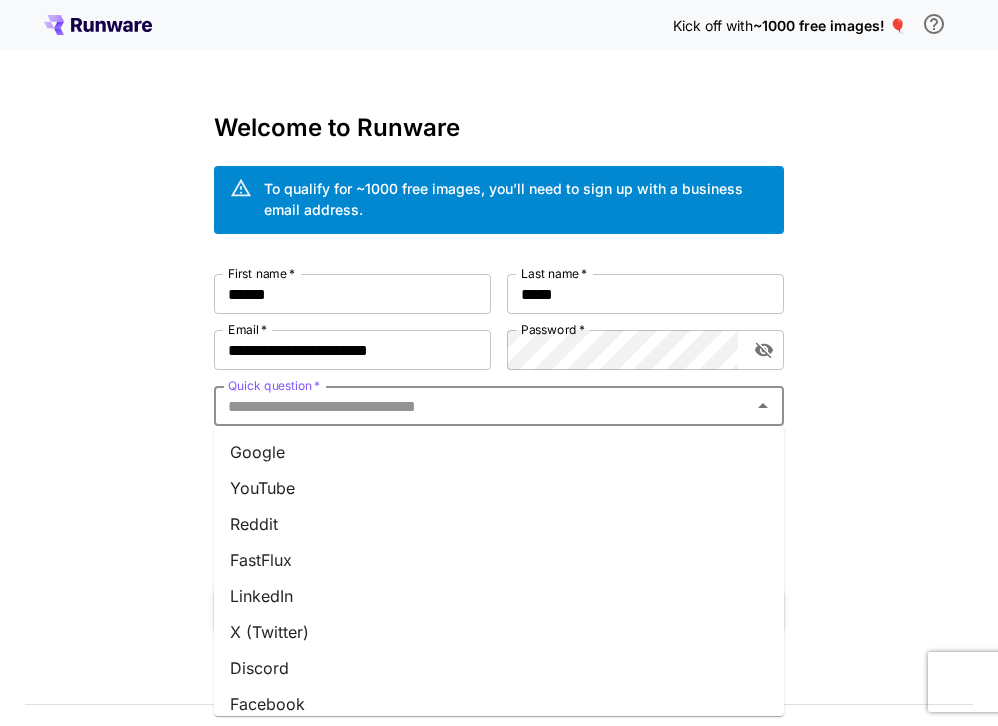 click on "Google" at bounding box center [499, 452] 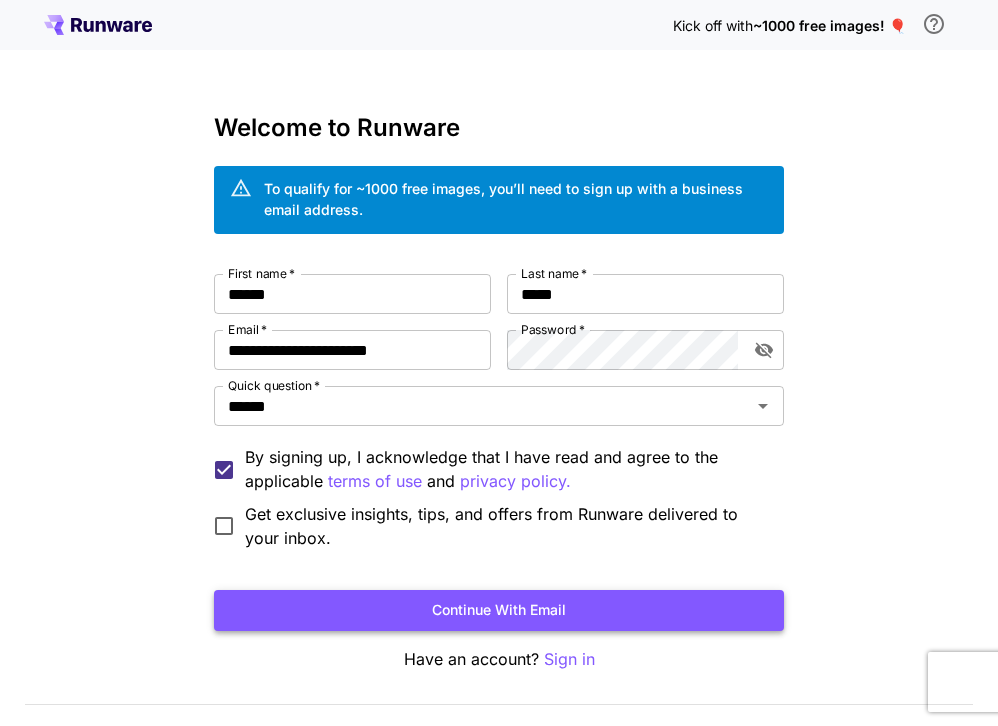 click on "Continue with email" at bounding box center [499, 610] 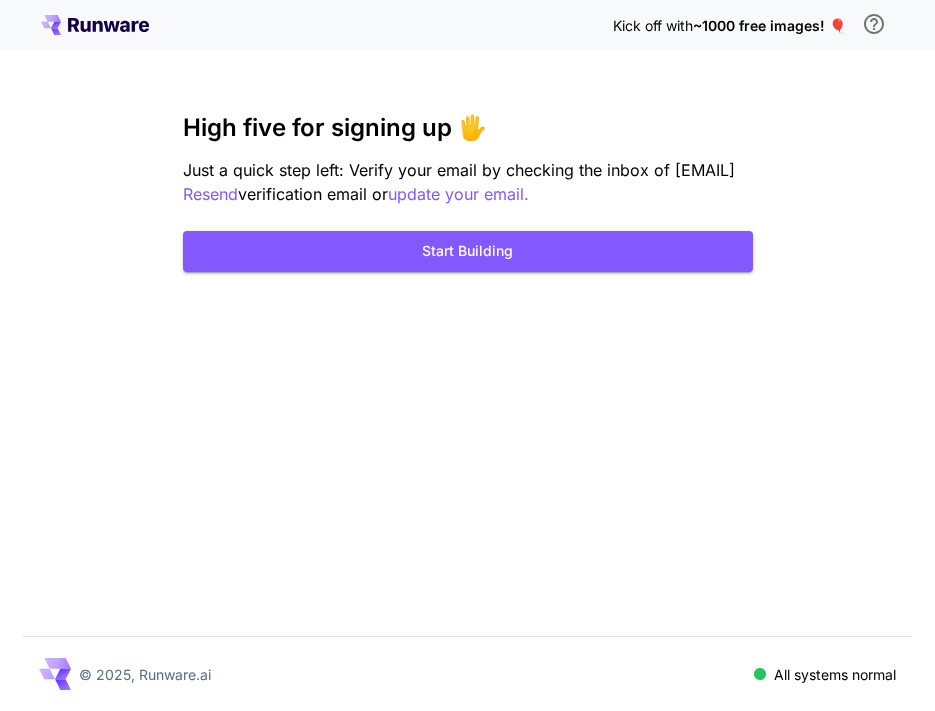 click 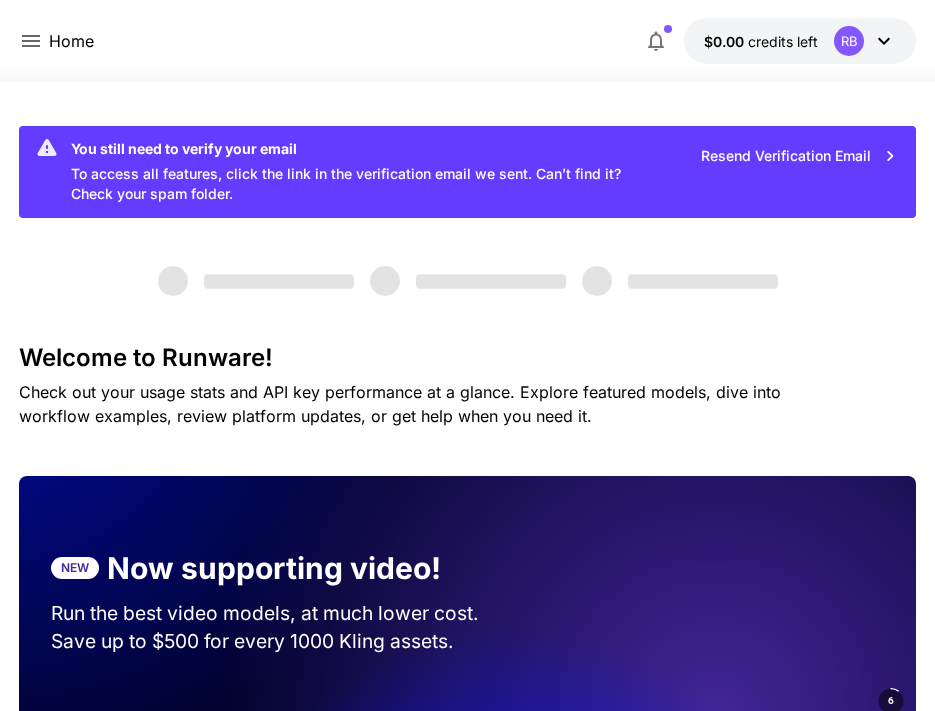 click on "Home $0.00    credits left  RB" at bounding box center [468, 41] 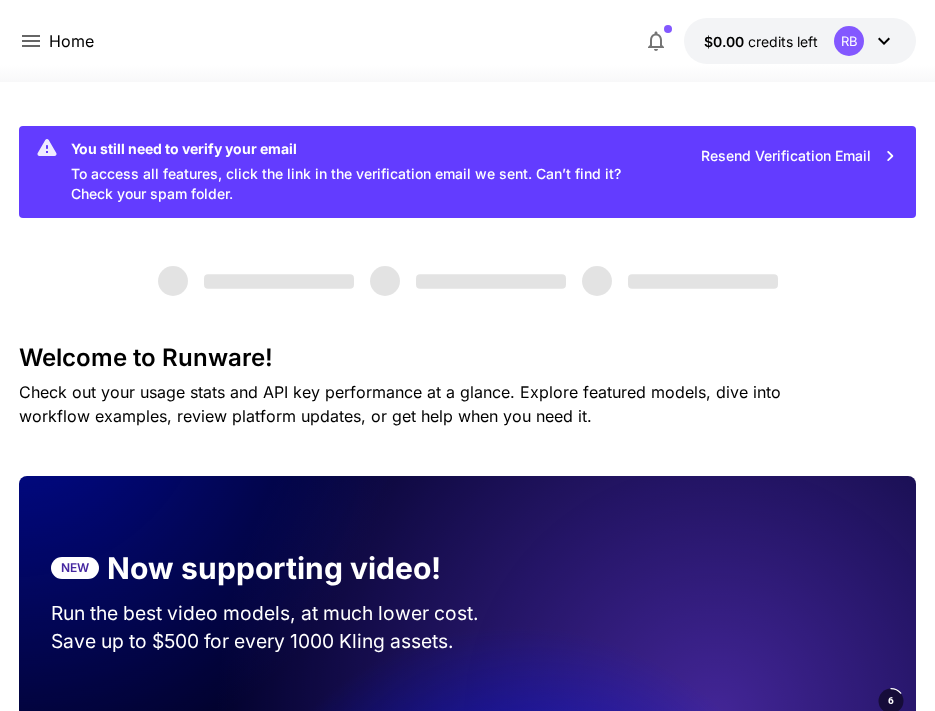 click 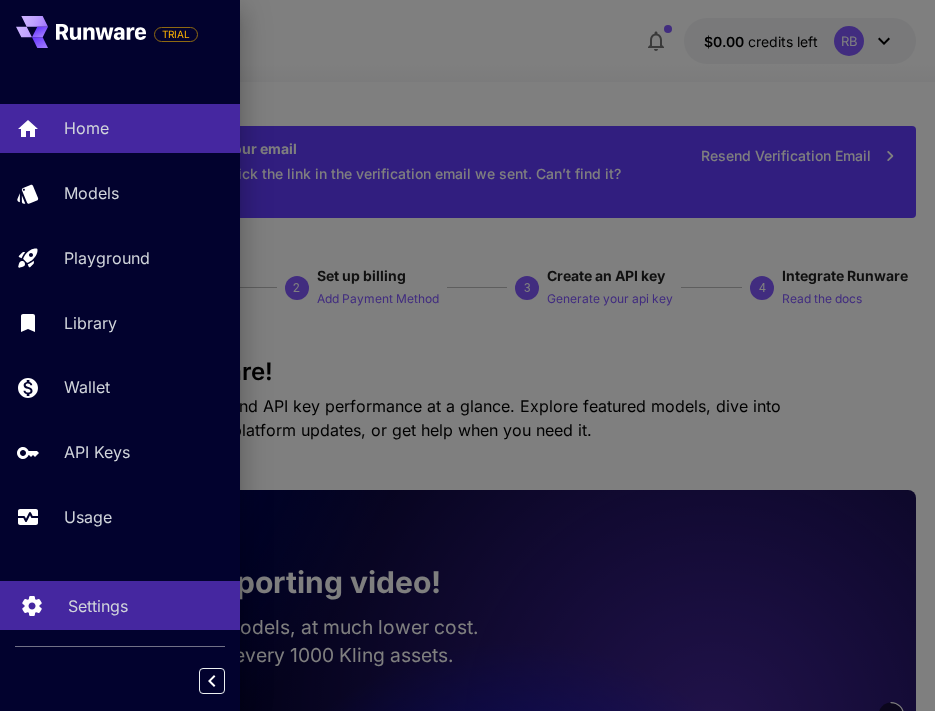 click on "Settings" at bounding box center (98, 606) 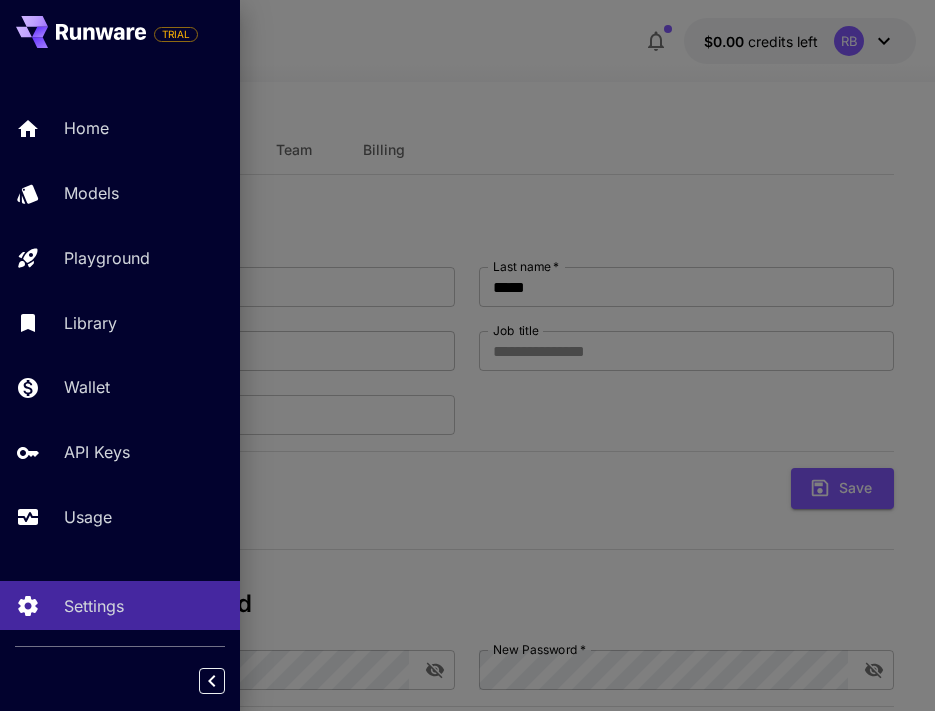 click at bounding box center [467, 355] 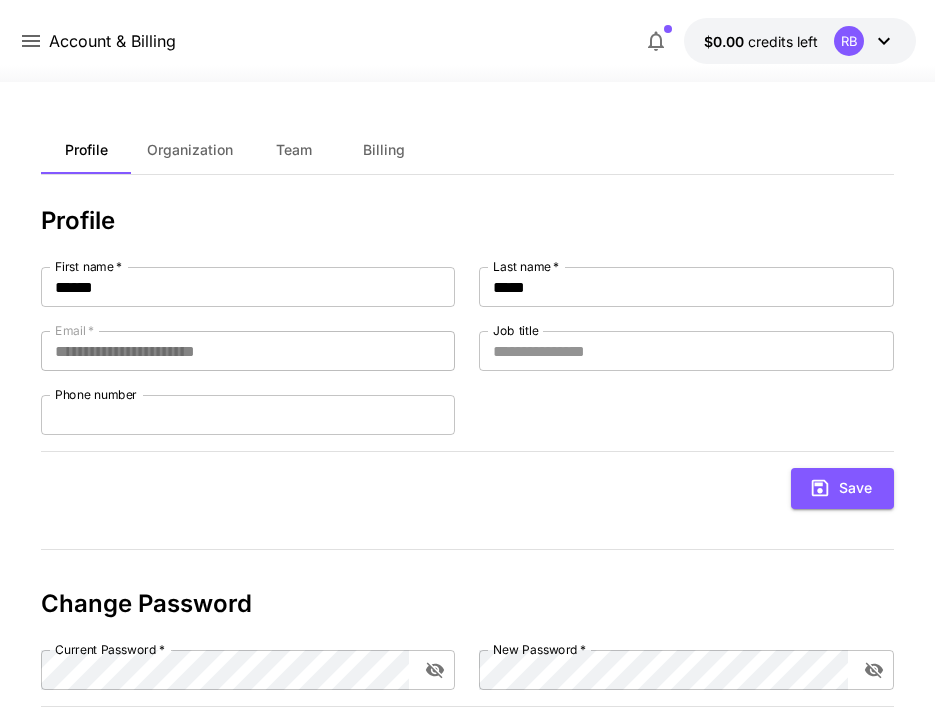click on "Profile Organization Team Billing Profile First name   * [LAST] First name   * Last name   * [LAST] Last name   * Email   * [EMAIL] Email   * Job title Job title Phone number [PHONE] Save Change Password Current Password   * Current Password   * New Password   * New Password   * Change Password" at bounding box center [468, 452] 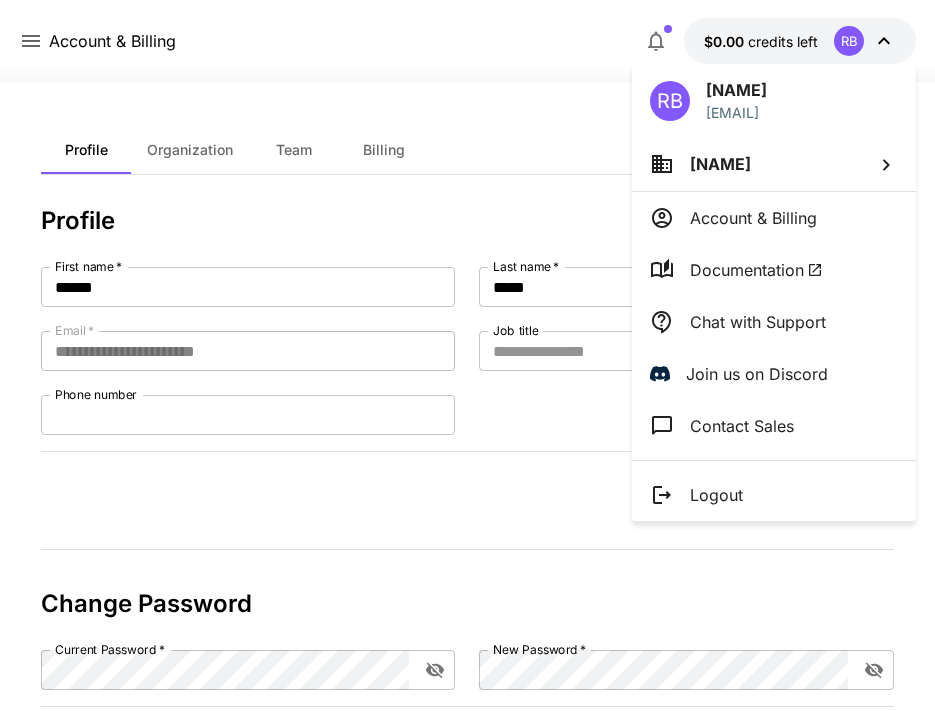 click at bounding box center (467, 355) 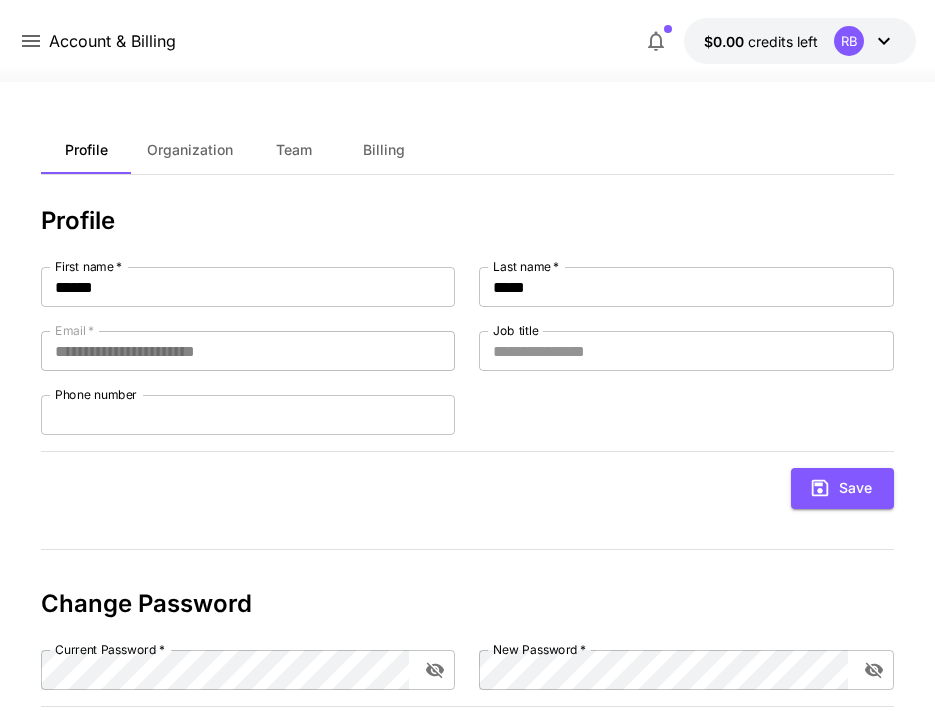 click on "Billing" at bounding box center (384, 150) 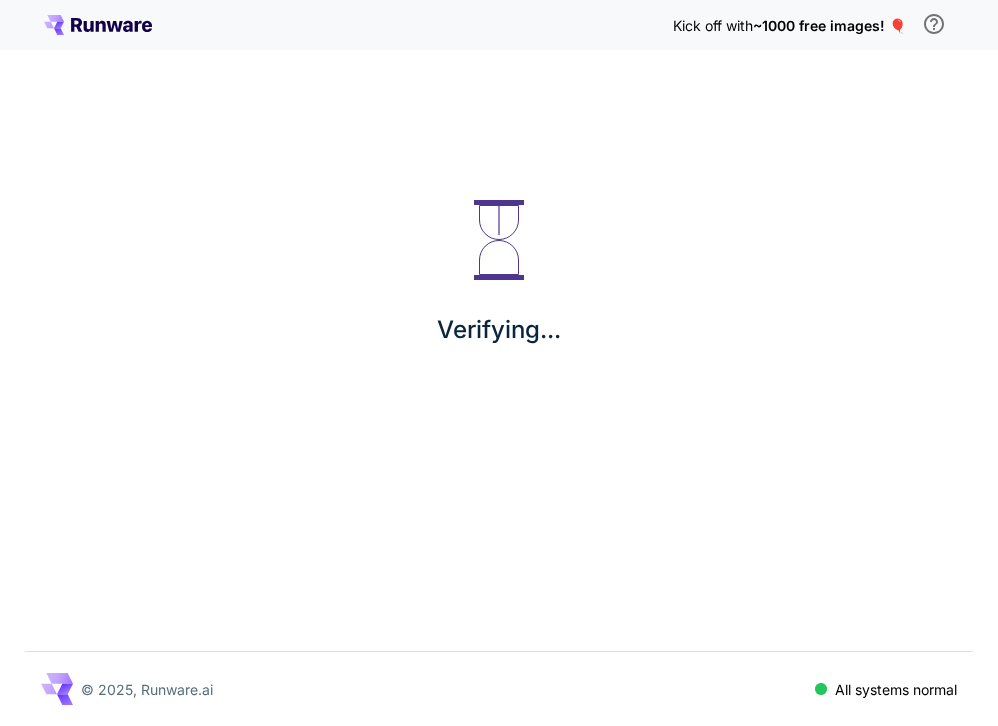 scroll, scrollTop: 0, scrollLeft: 0, axis: both 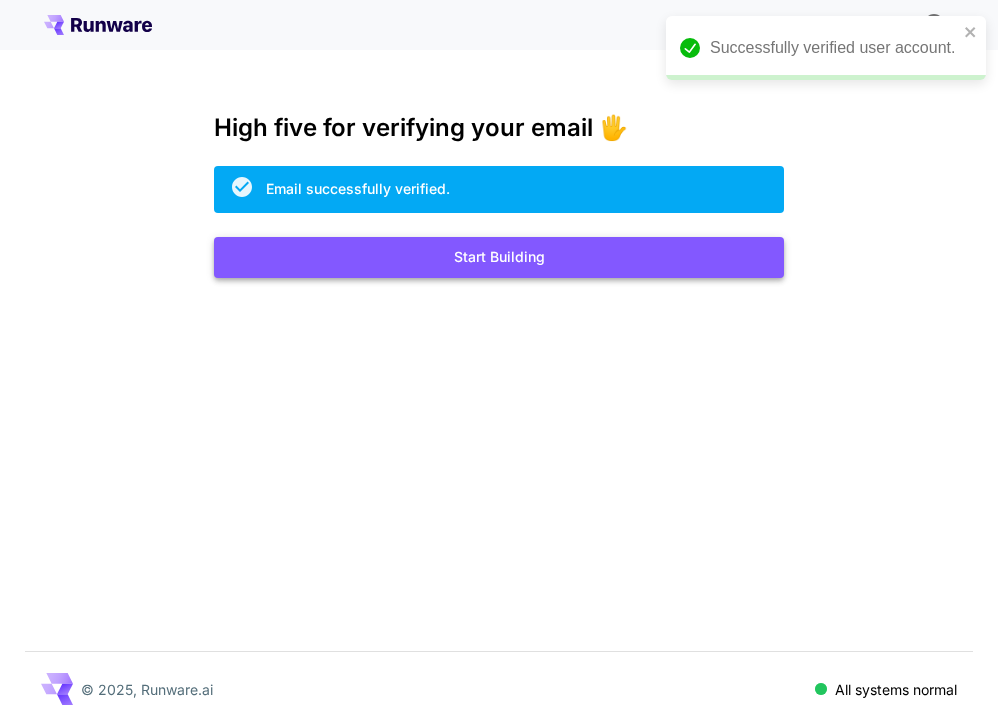 click on "Start Building" at bounding box center [499, 257] 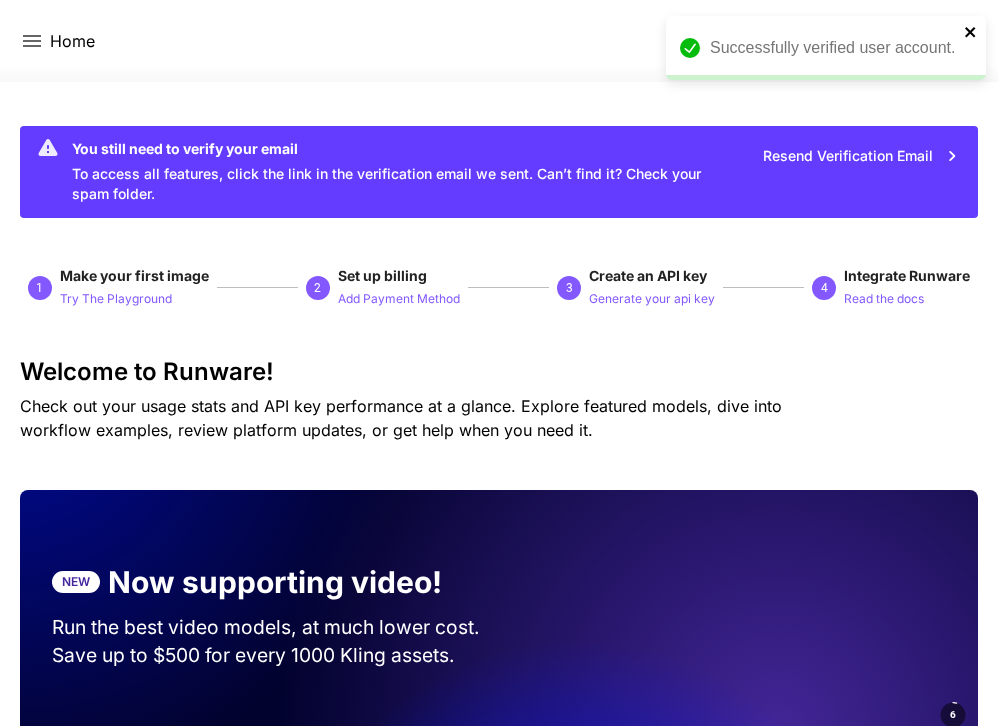 click 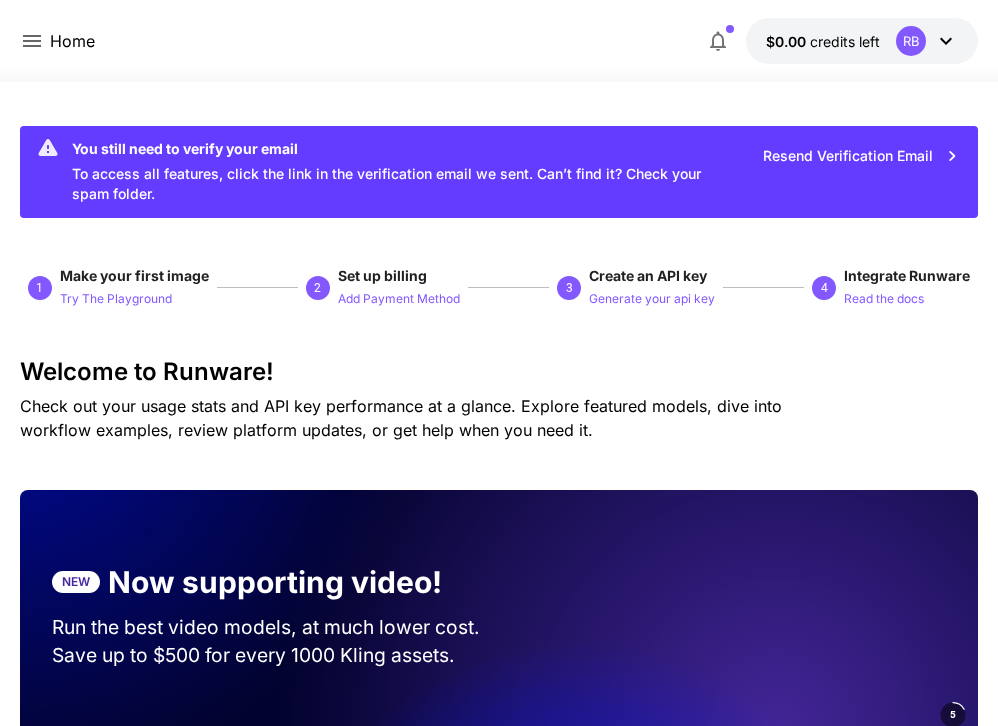 click on "Successfully verified user account." at bounding box center [822, 20] 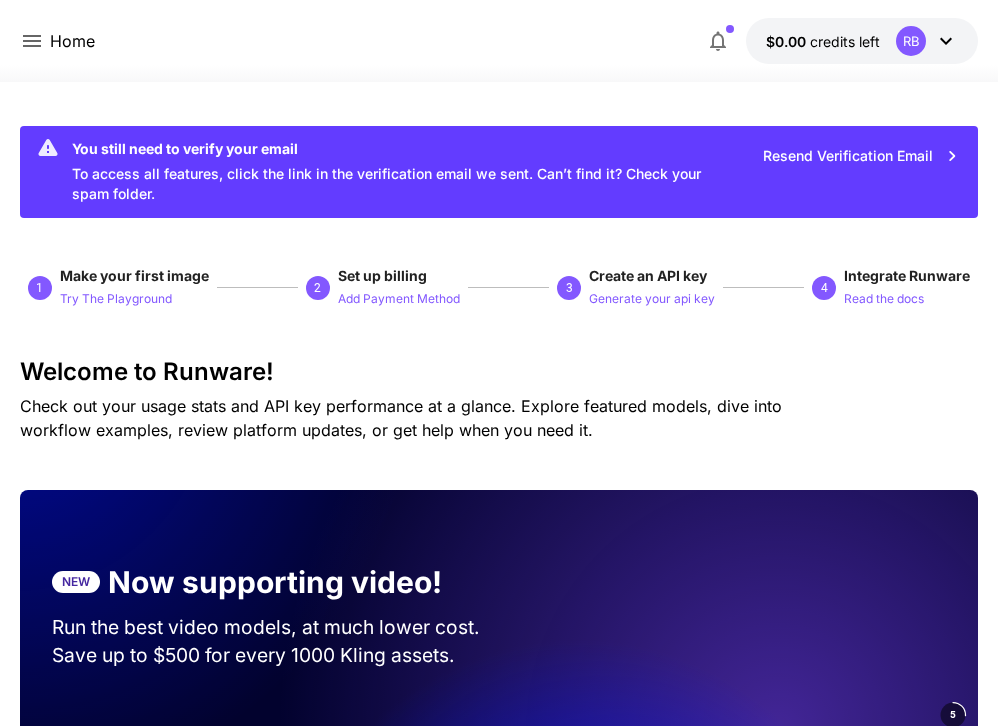 click on "RB" at bounding box center (927, 41) 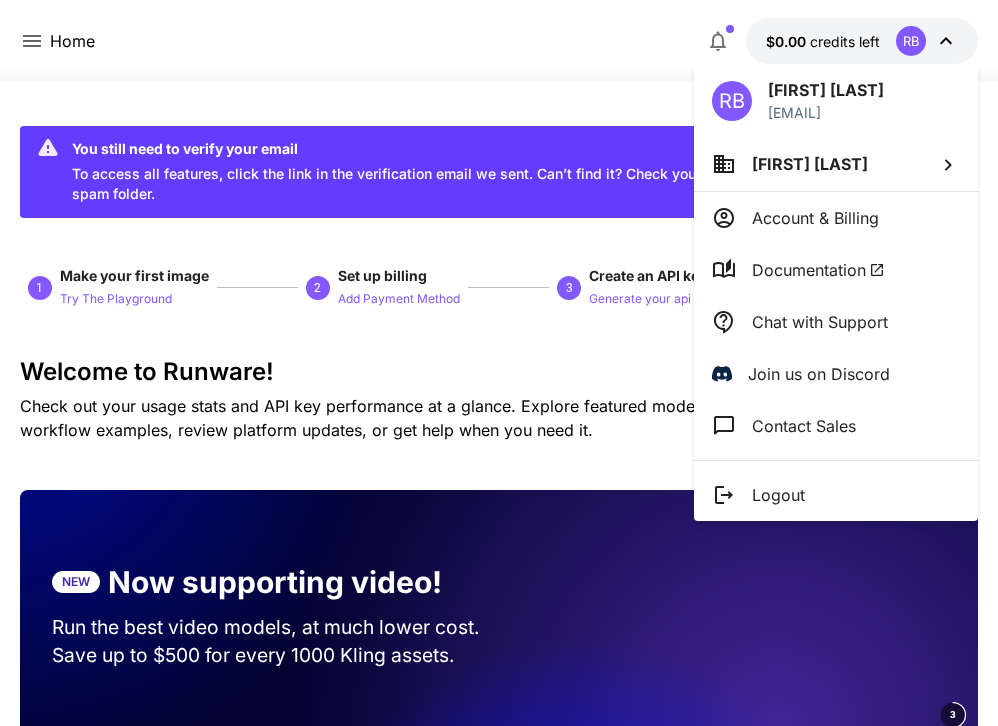 click on "Account & Billing" at bounding box center [815, 218] 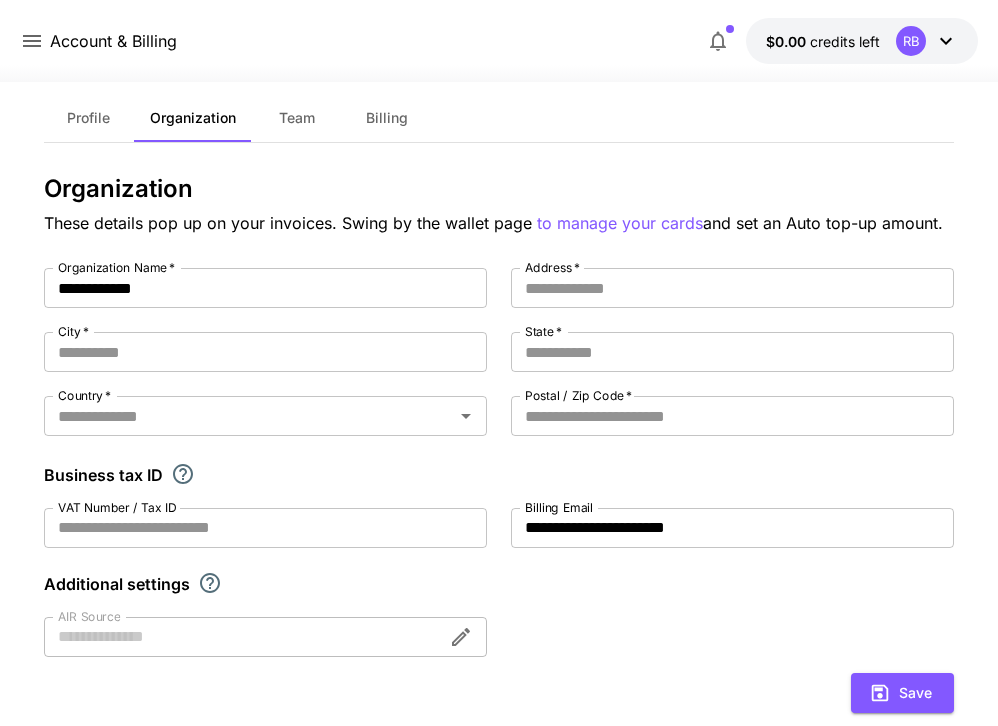 scroll, scrollTop: 0, scrollLeft: 0, axis: both 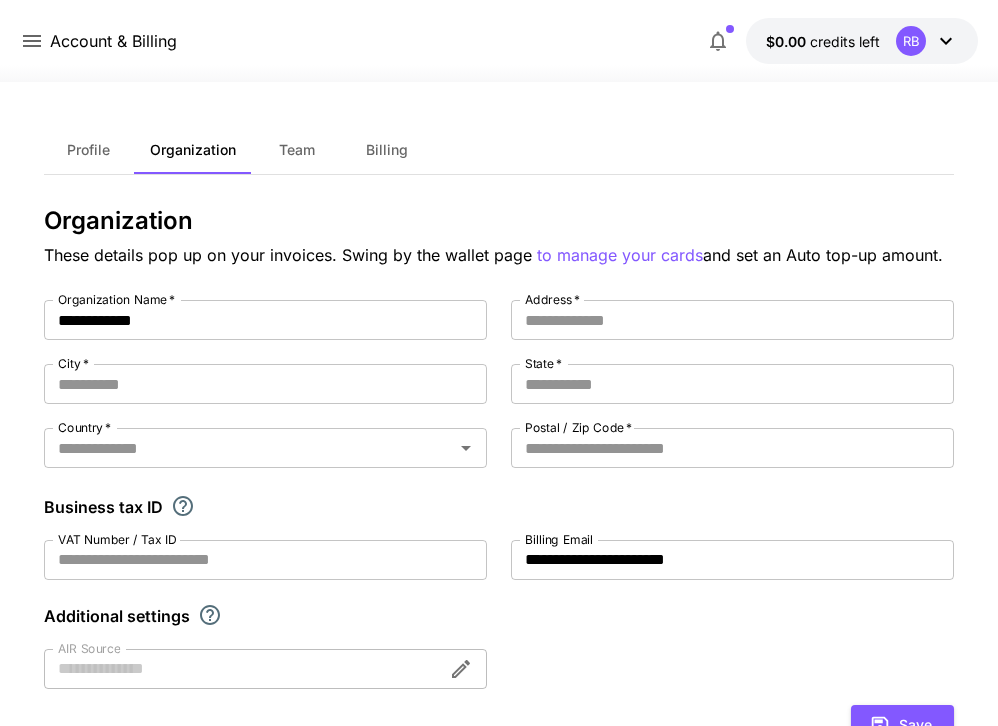click 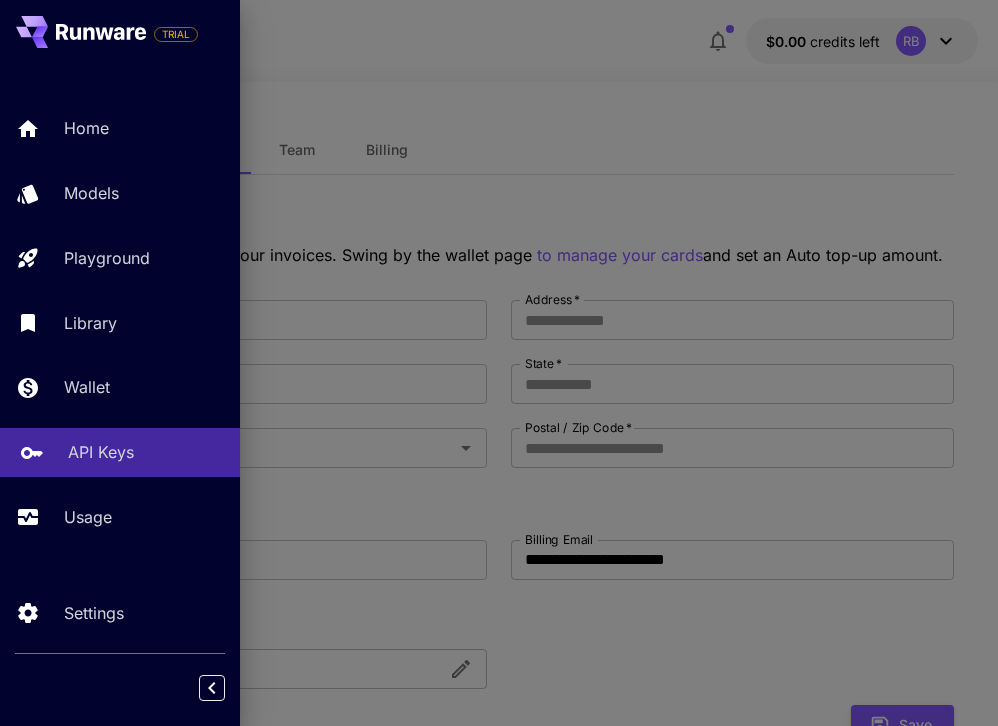 click on "API Keys" at bounding box center (146, 452) 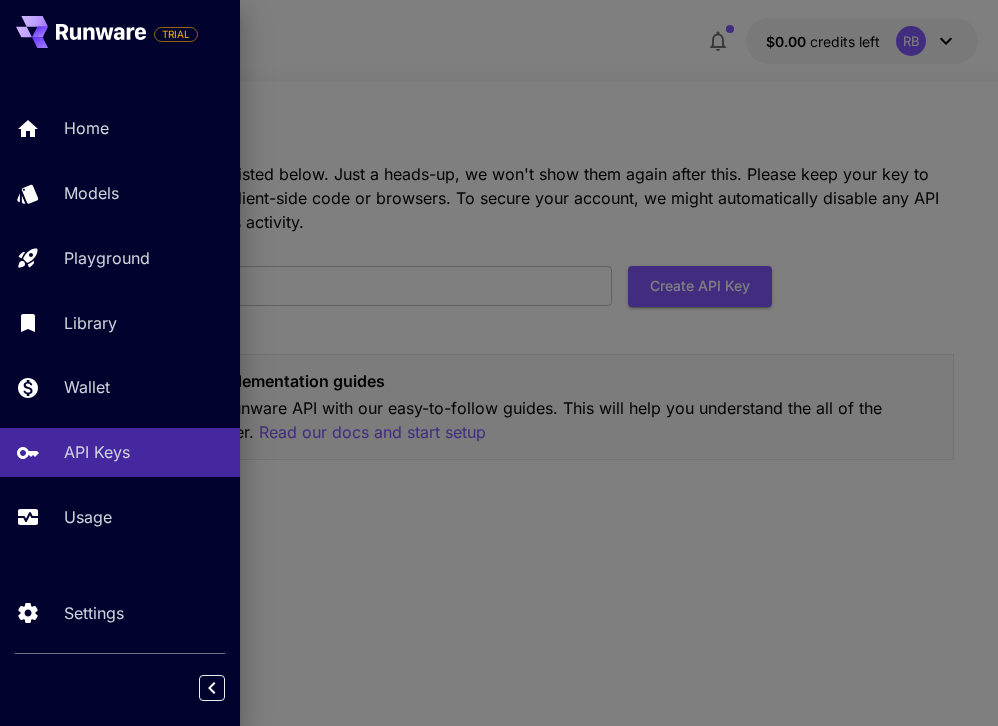 click at bounding box center (499, 363) 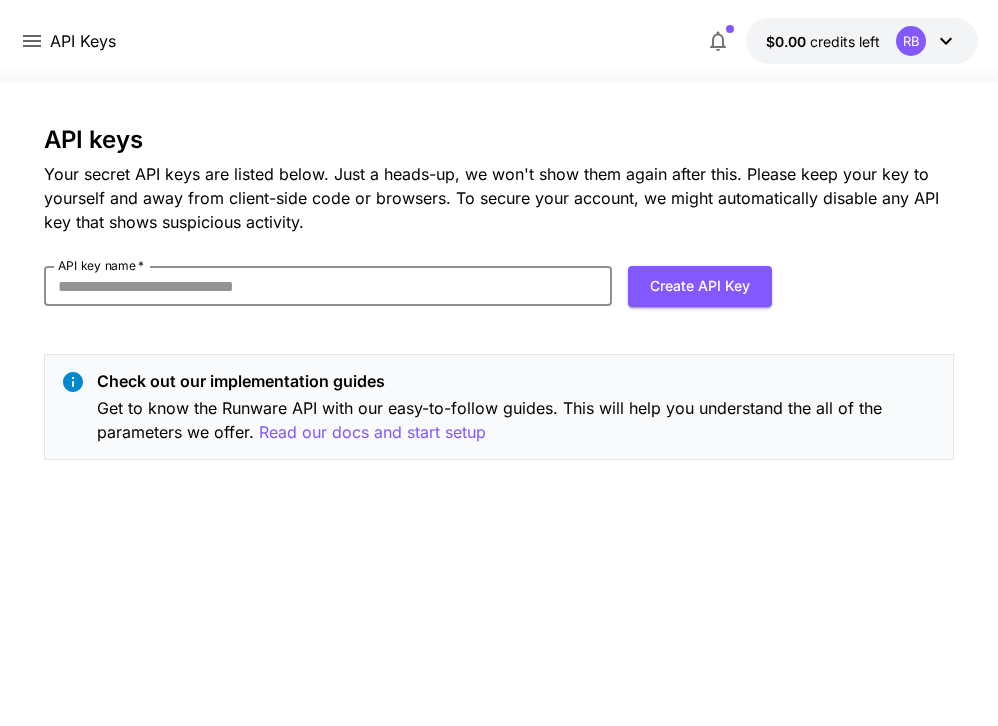 click on "API key name   *" at bounding box center [328, 286] 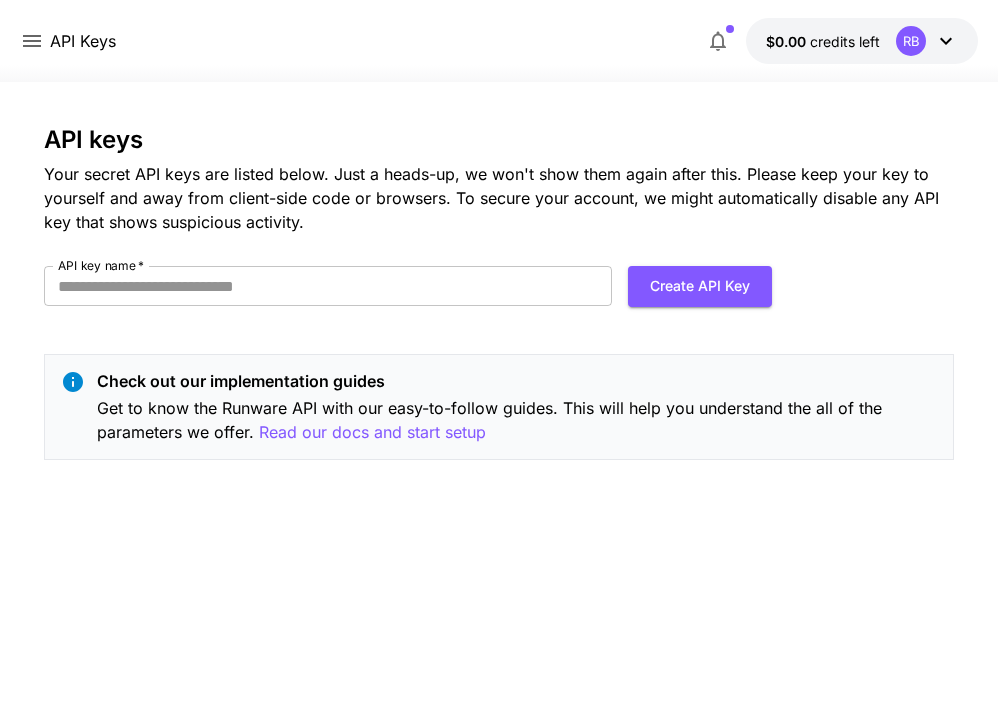 click 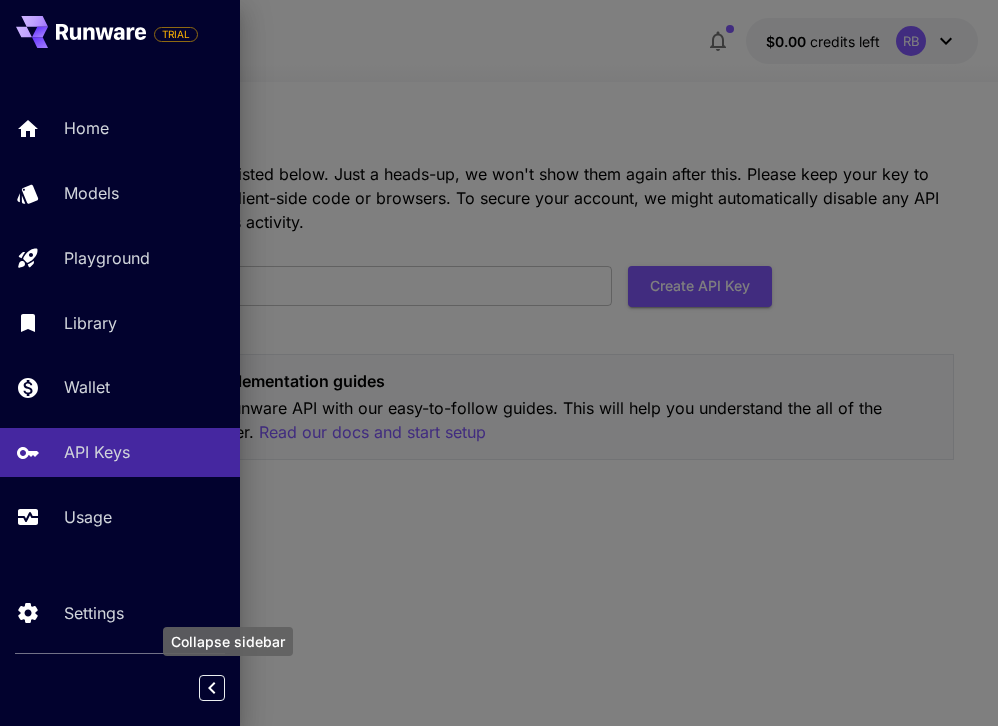 click 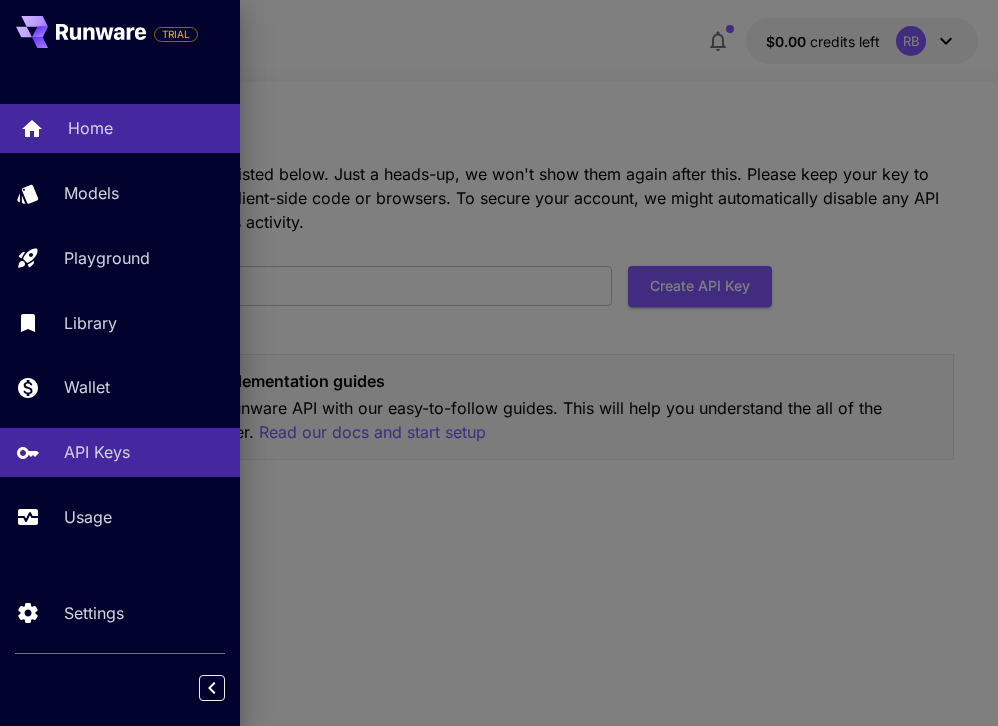 click on "Home" at bounding box center [146, 128] 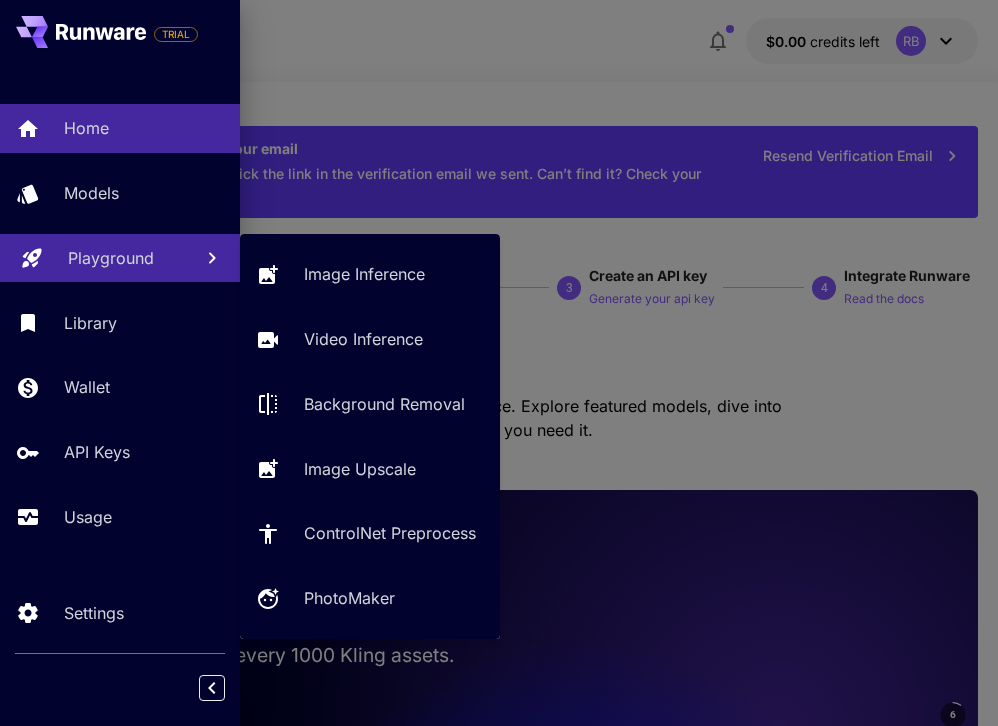 click on "Playground" at bounding box center (111, 258) 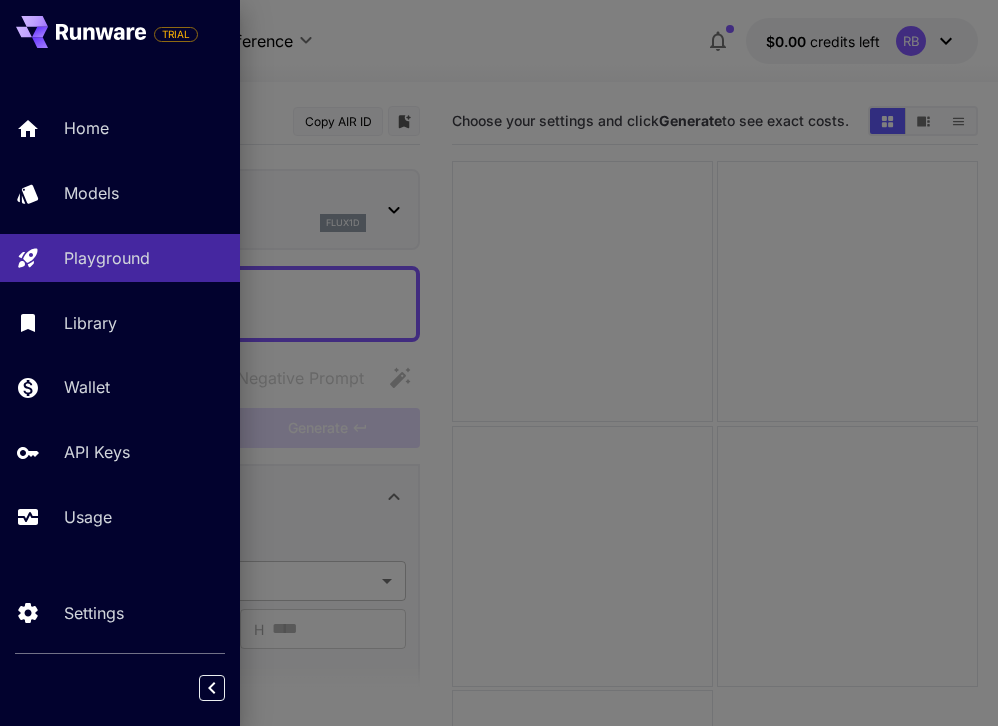 click on "**********" at bounding box center [499, 506] 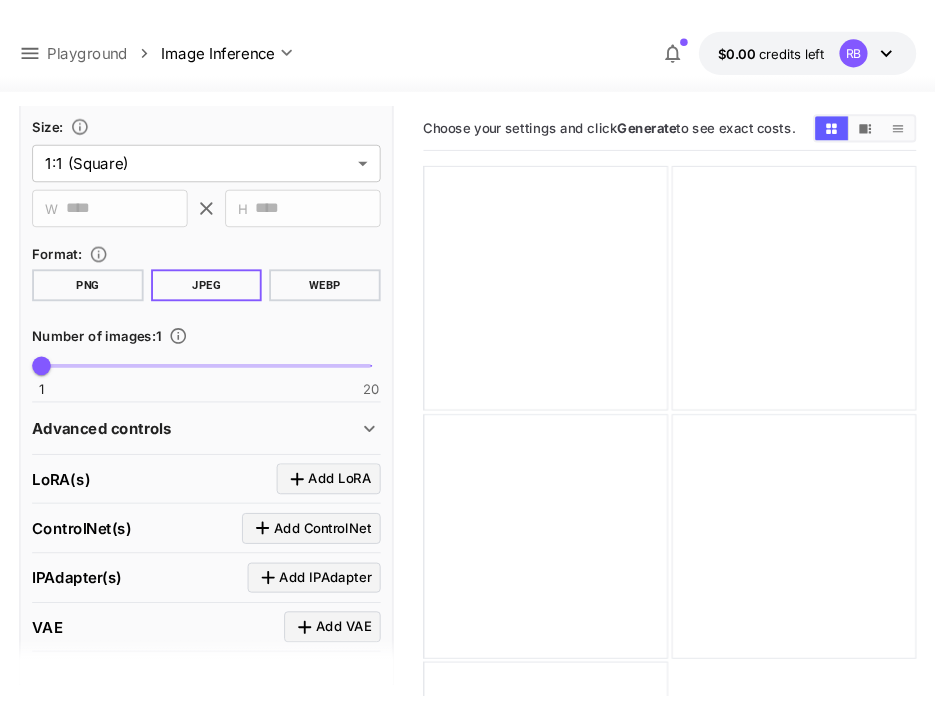 scroll, scrollTop: 605, scrollLeft: 0, axis: vertical 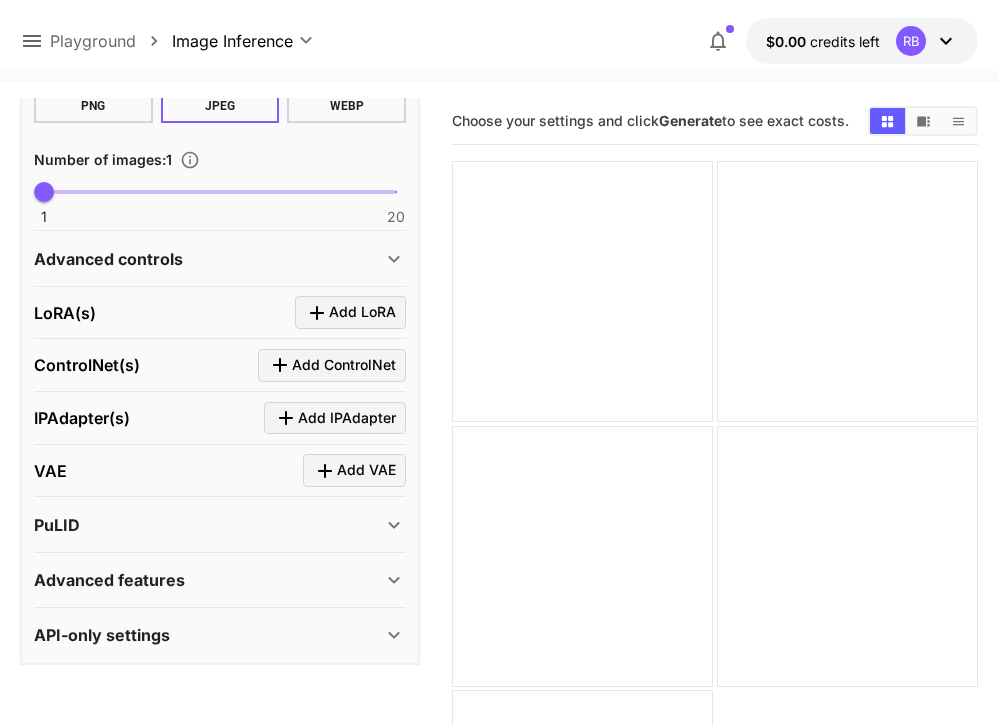 click 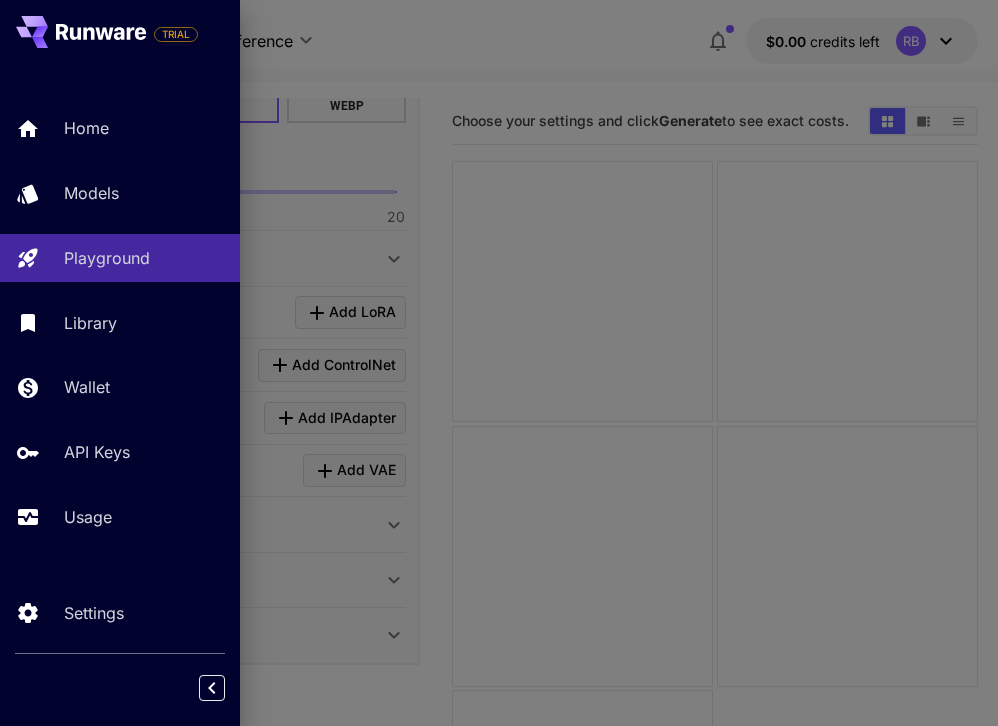 click 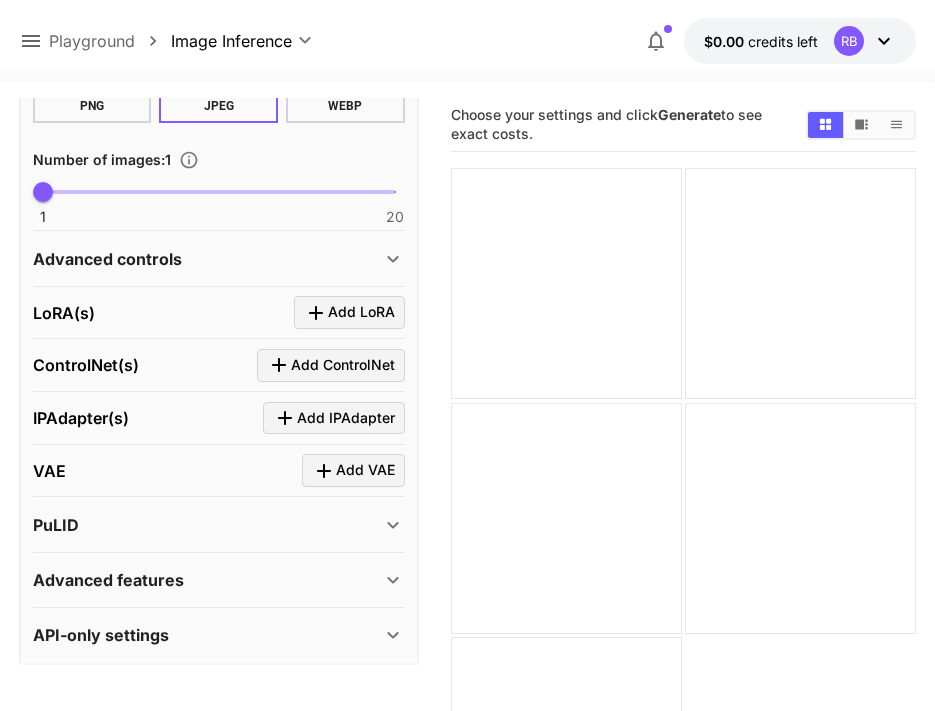 click on "RB" at bounding box center [849, 41] 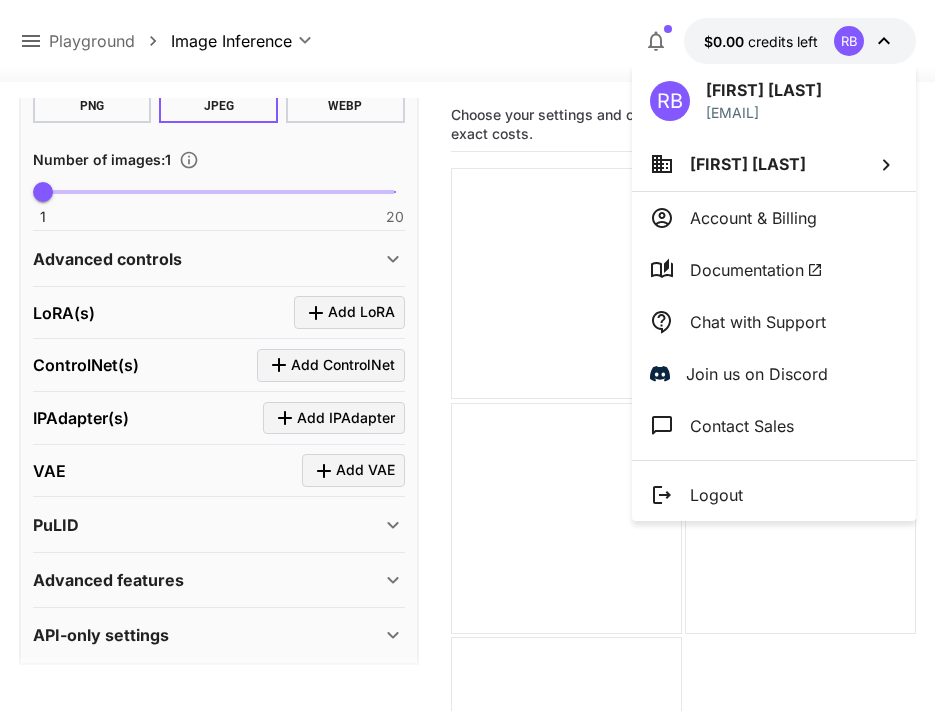 click on "Logout" at bounding box center [774, 495] 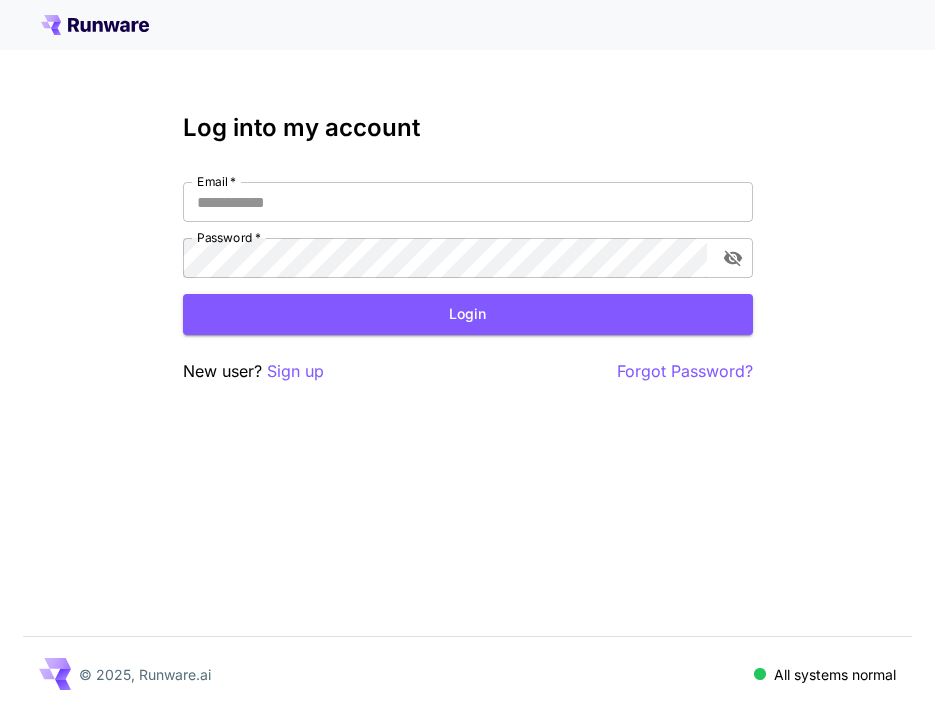 scroll, scrollTop: 0, scrollLeft: 0, axis: both 